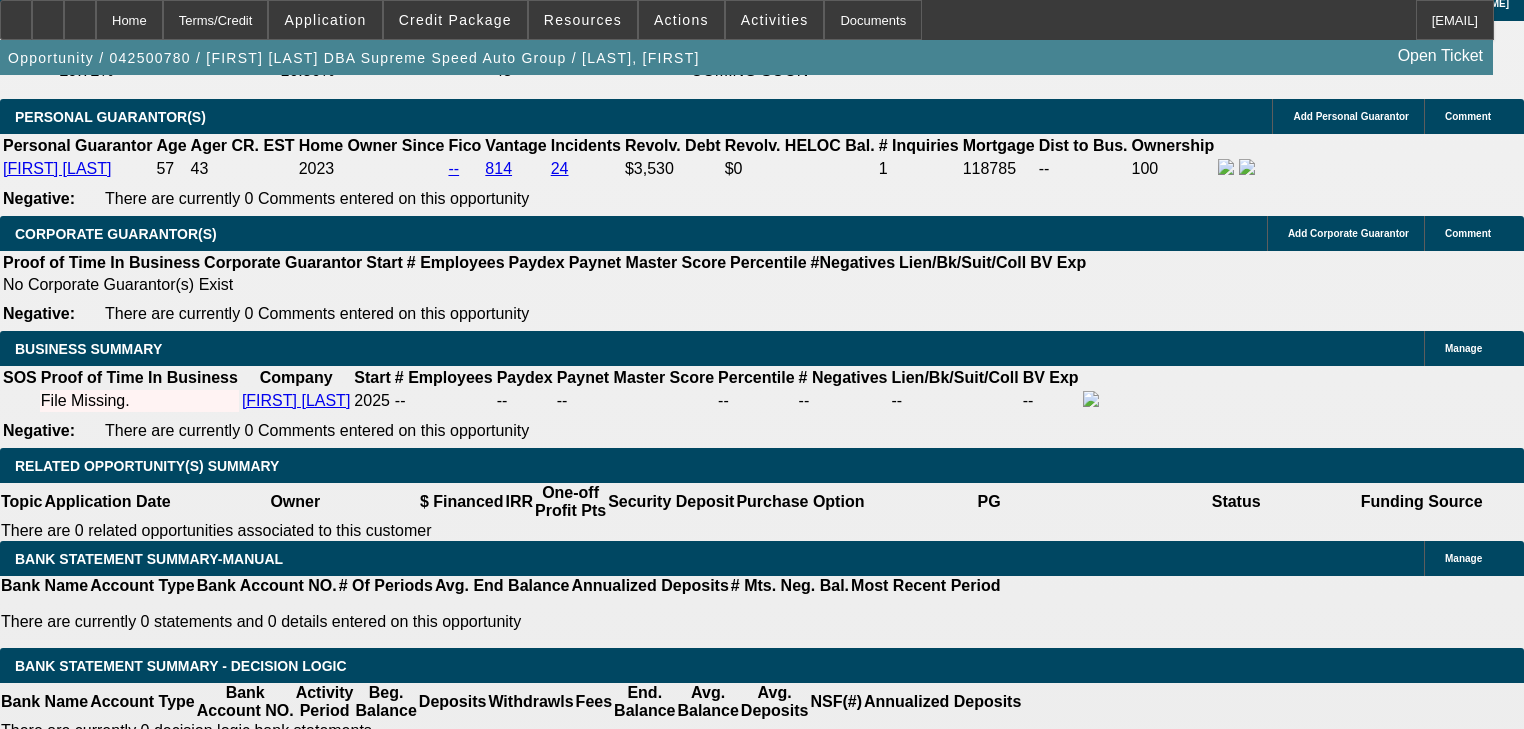scroll, scrollTop: 3200, scrollLeft: 0, axis: vertical 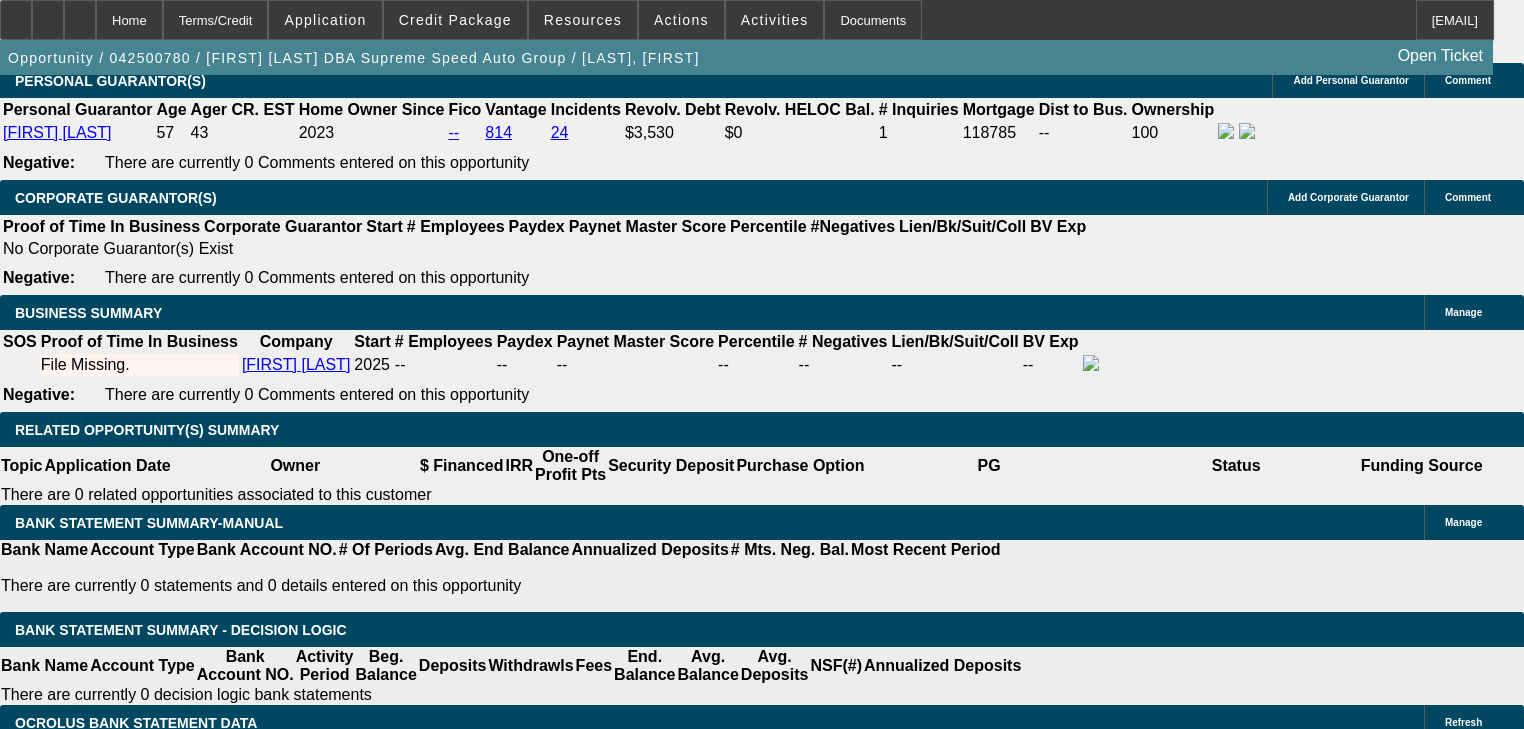 click on "Third Party Vendor" at bounding box center [389, 1966] 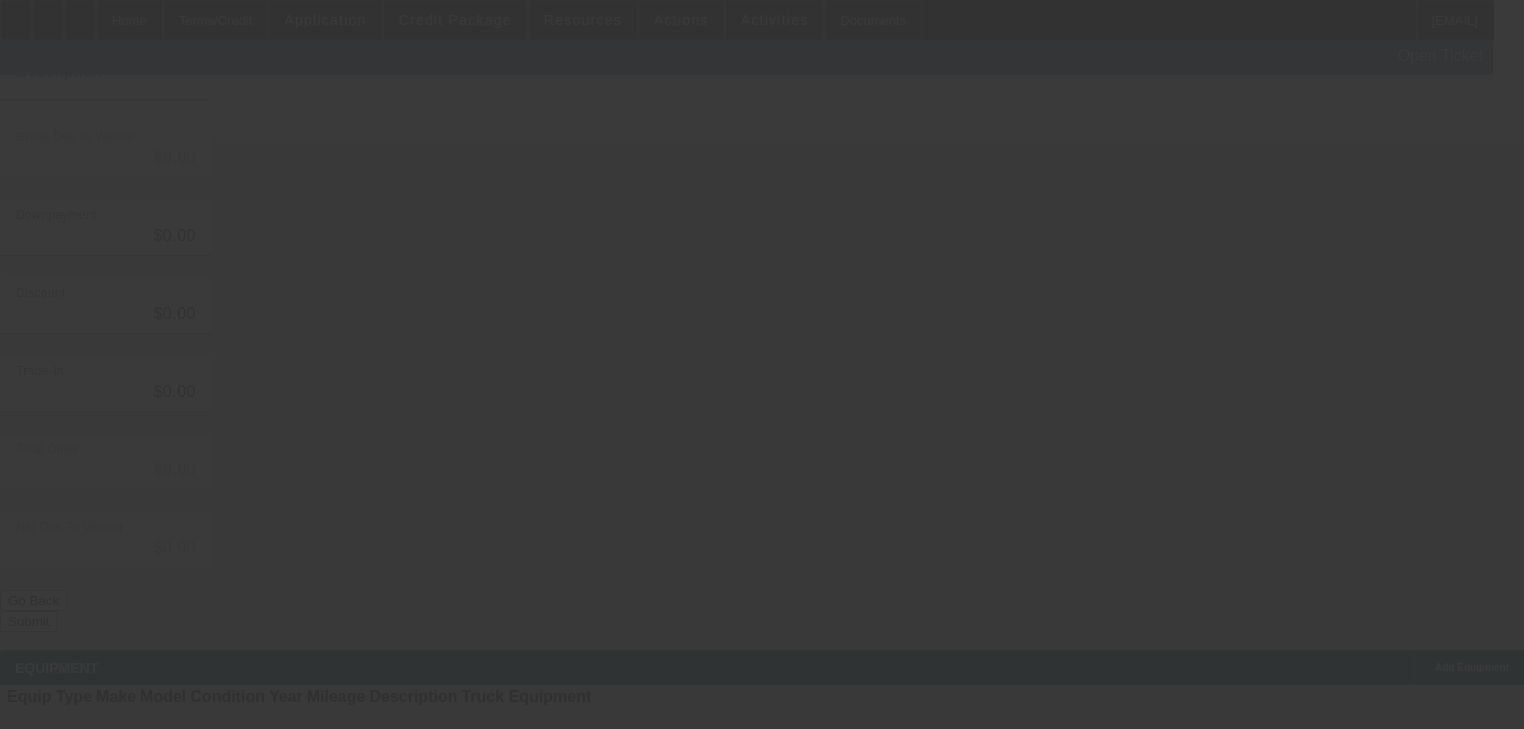 scroll, scrollTop: 0, scrollLeft: 0, axis: both 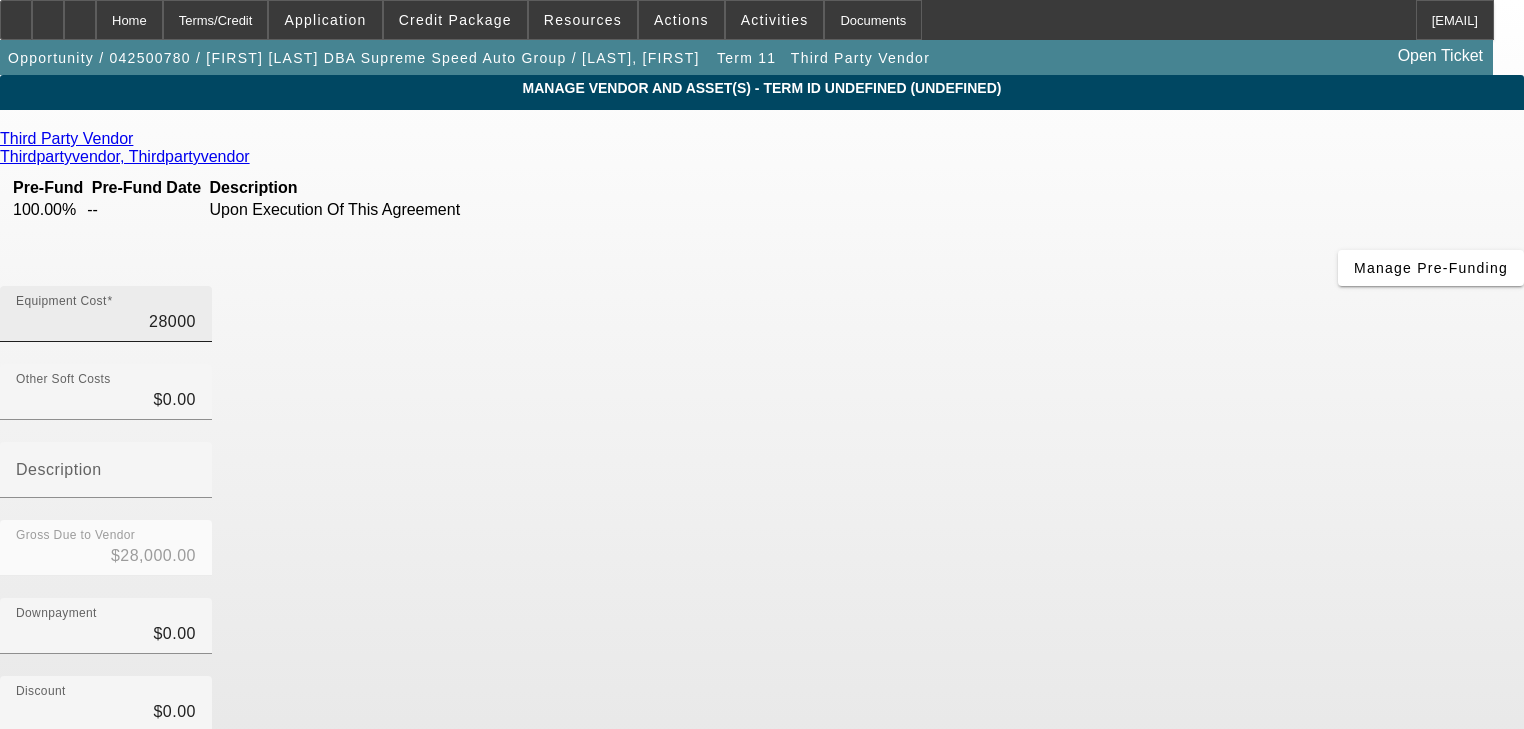 click on "28000" at bounding box center (106, 322) 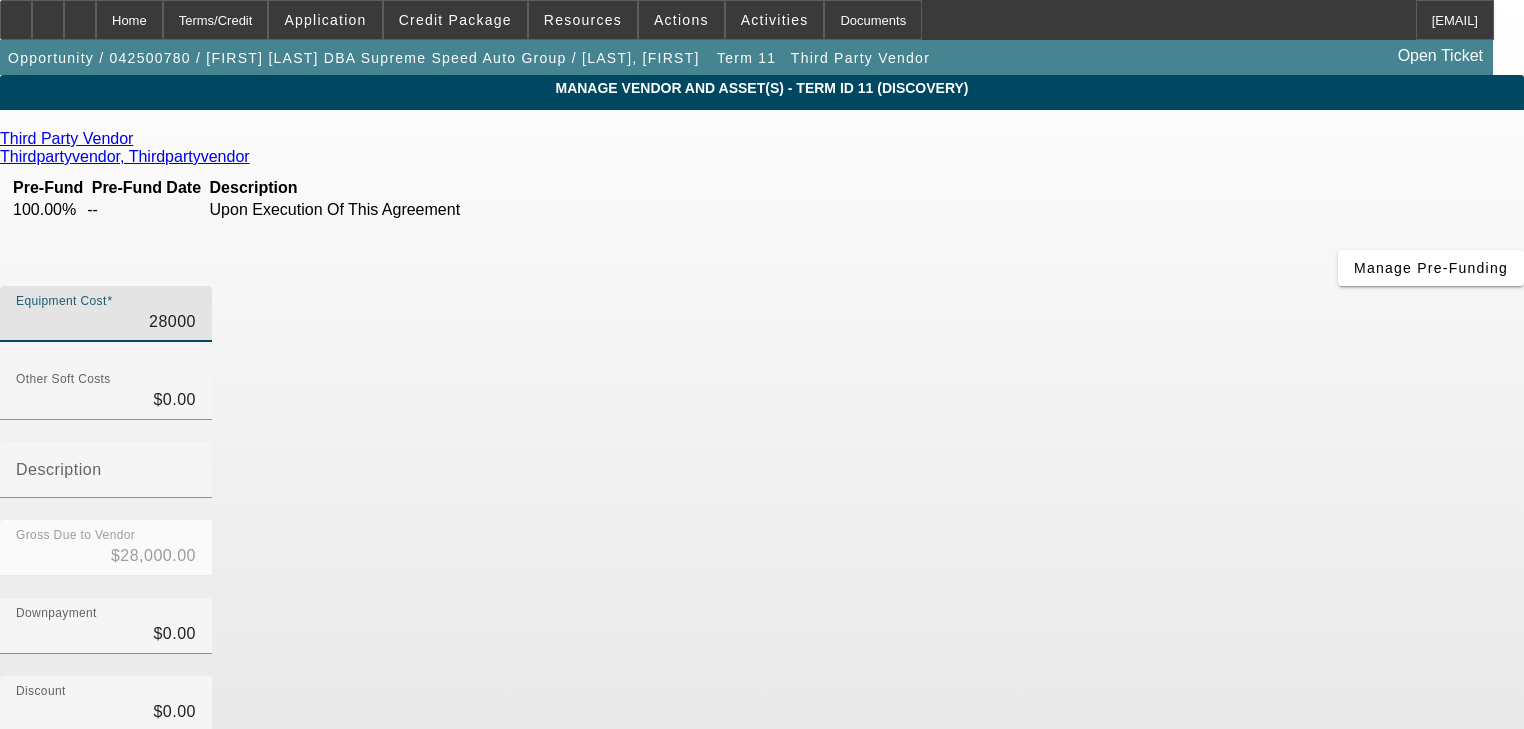 click on "28000" at bounding box center (106, 322) 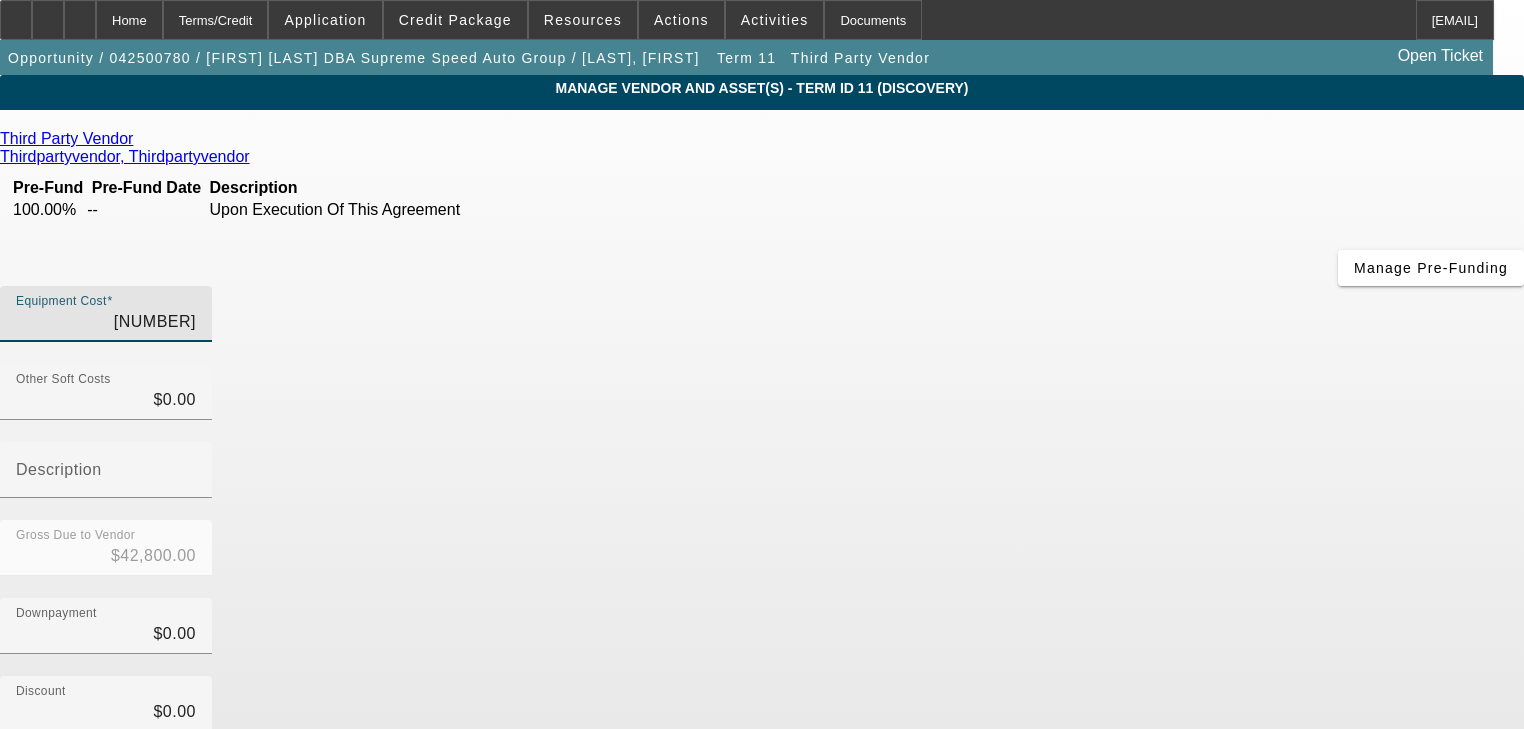 type on "[NUMBER]" 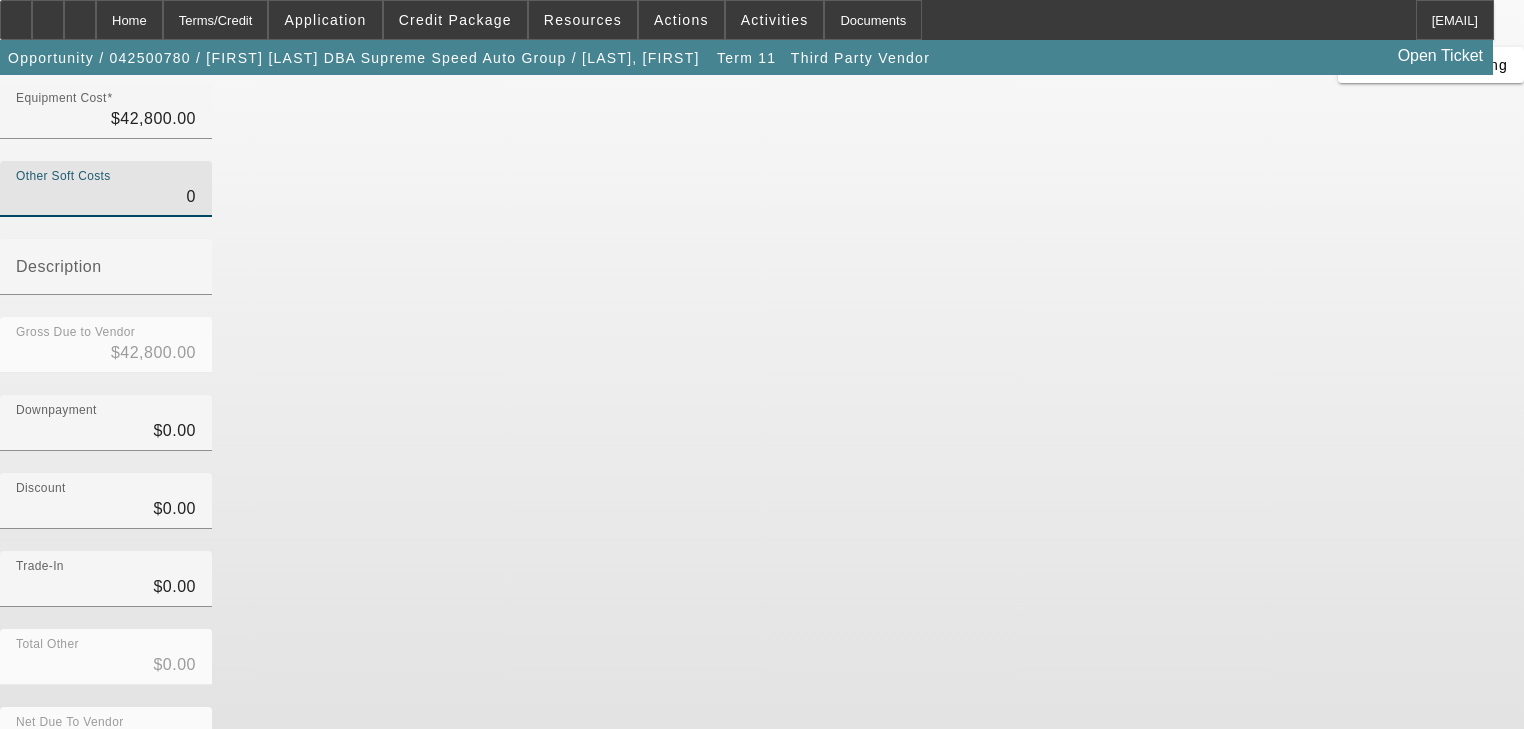 scroll, scrollTop: 204, scrollLeft: 0, axis: vertical 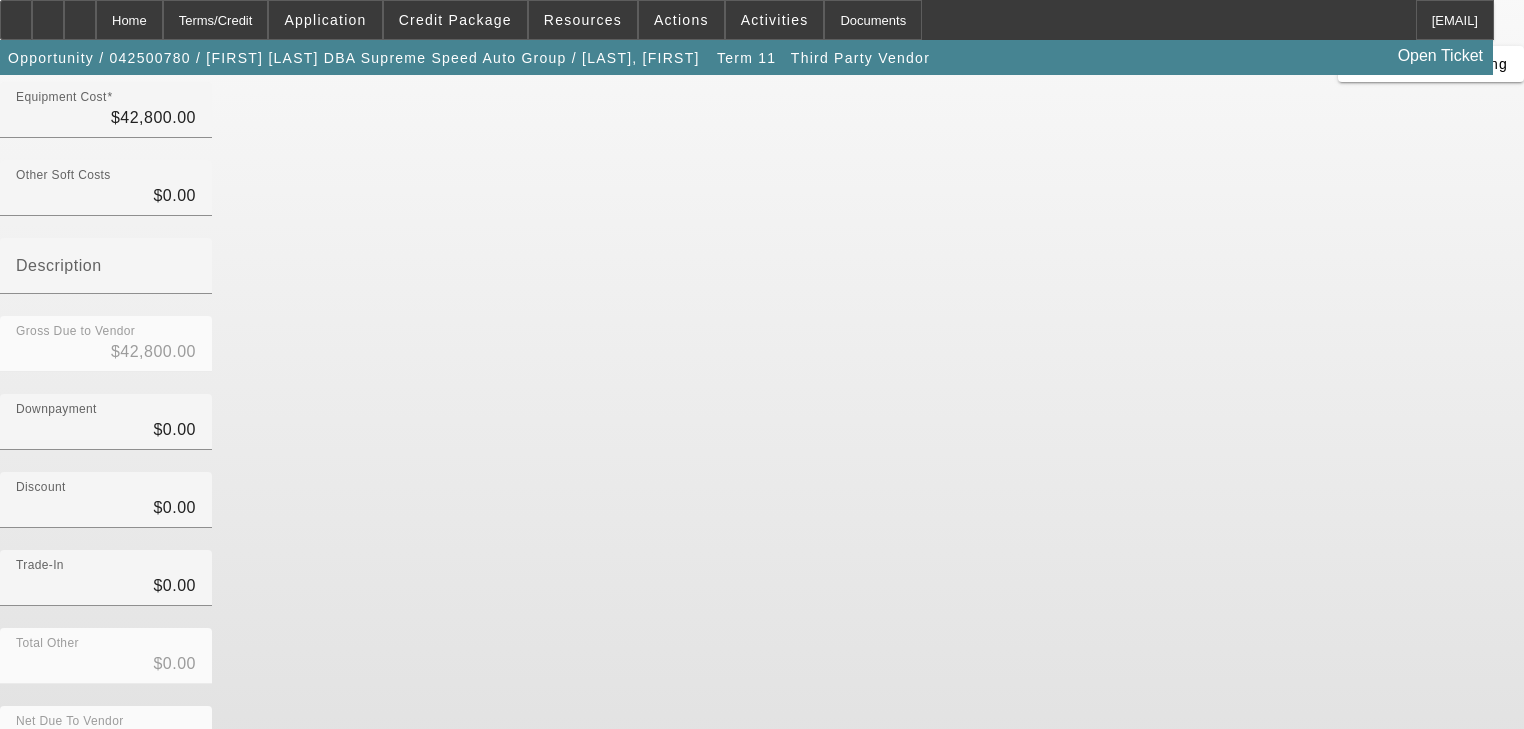 click on "Net Due To Vendor
$[NUMBER]" at bounding box center (762, 745) 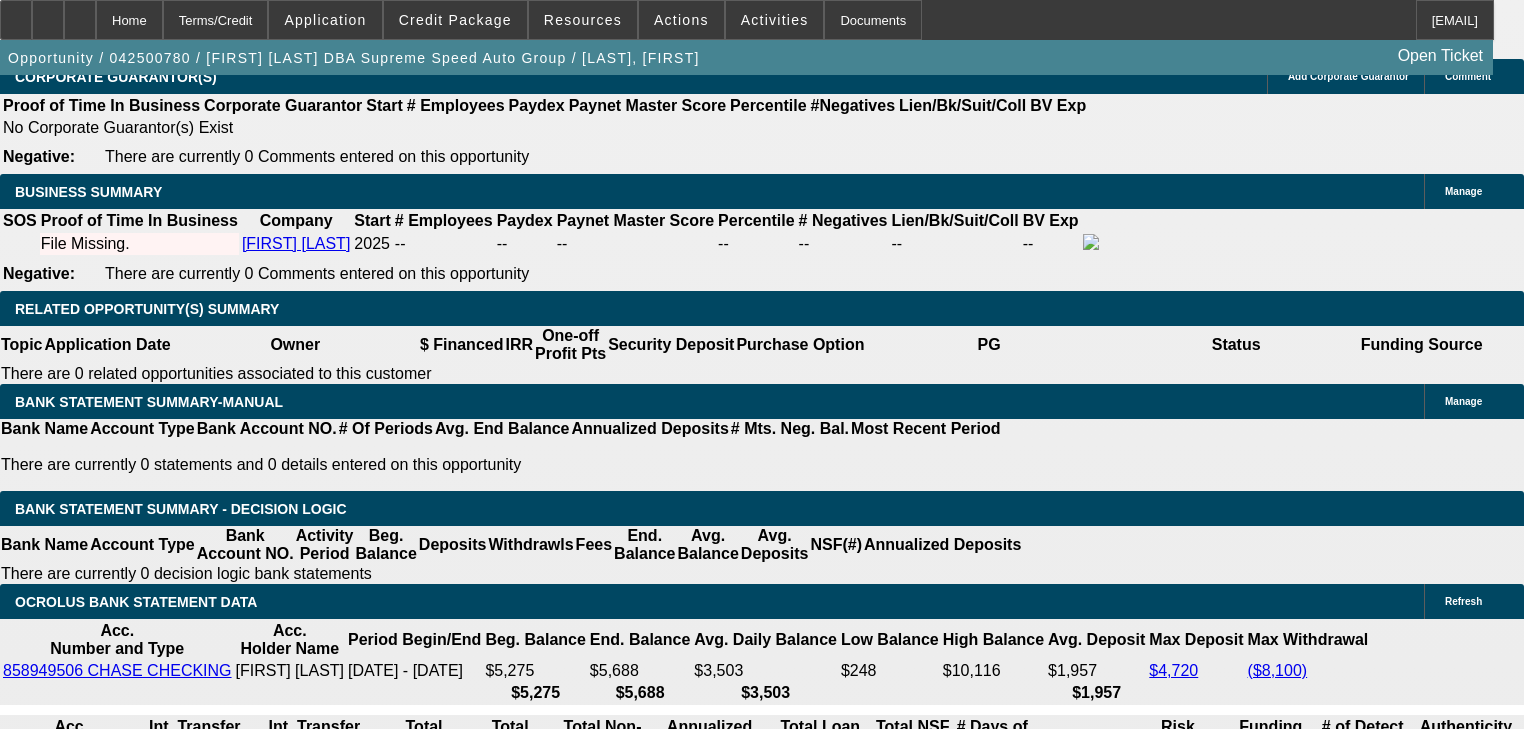 scroll, scrollTop: 3360, scrollLeft: 0, axis: vertical 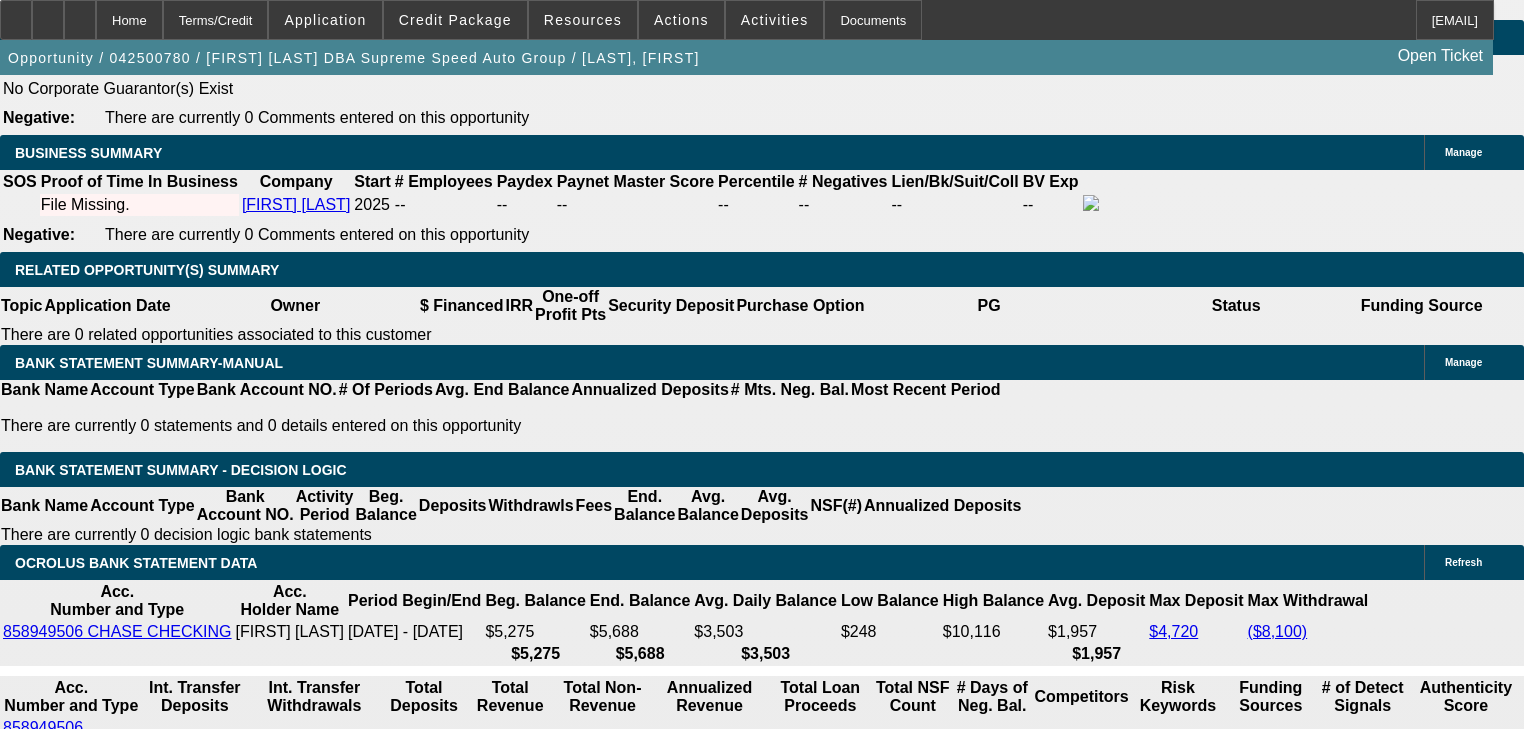click on "24" at bounding box center [447, 2375] 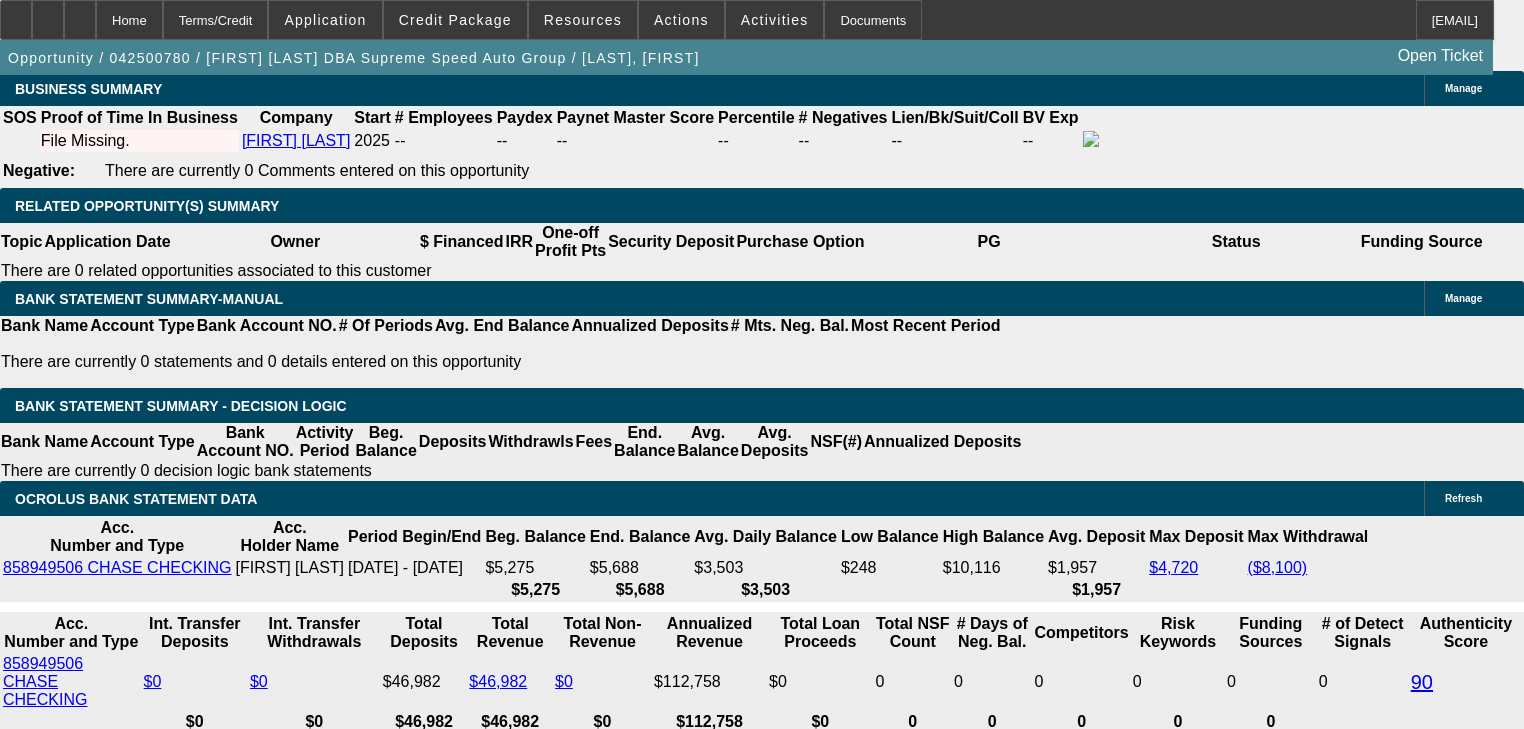scroll, scrollTop: 3360, scrollLeft: 0, axis: vertical 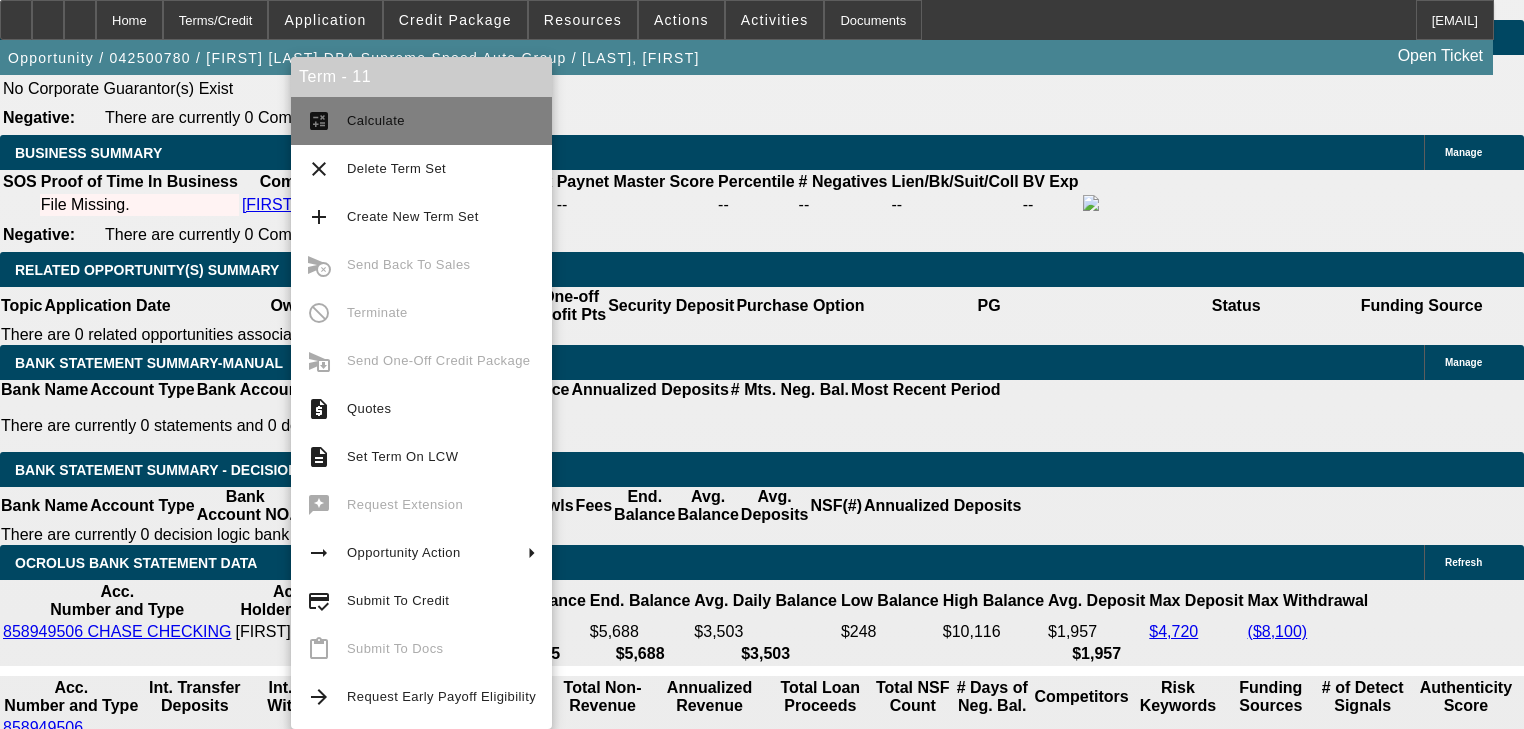 click on "calculate
Calculate" at bounding box center (421, 121) 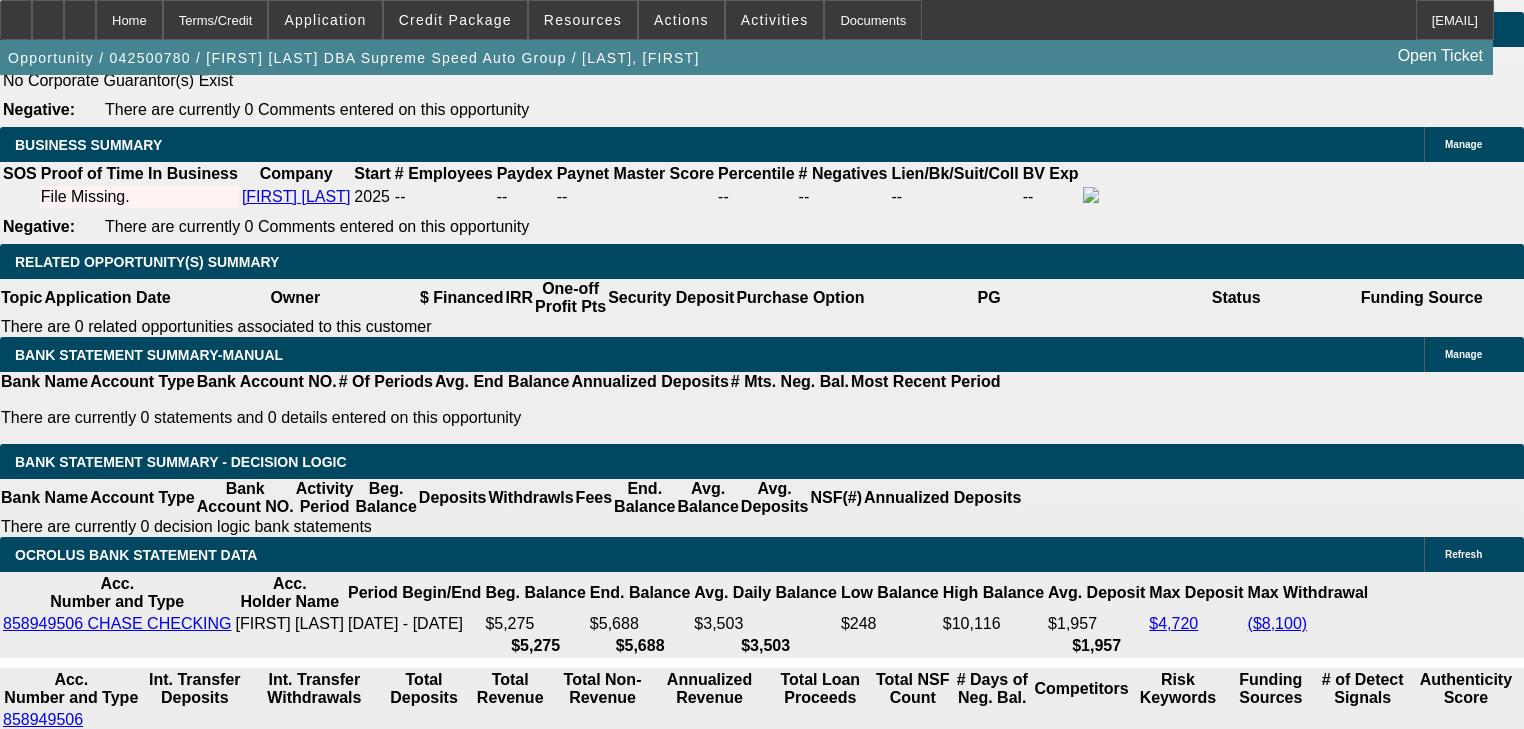 scroll, scrollTop: 3360, scrollLeft: 0, axis: vertical 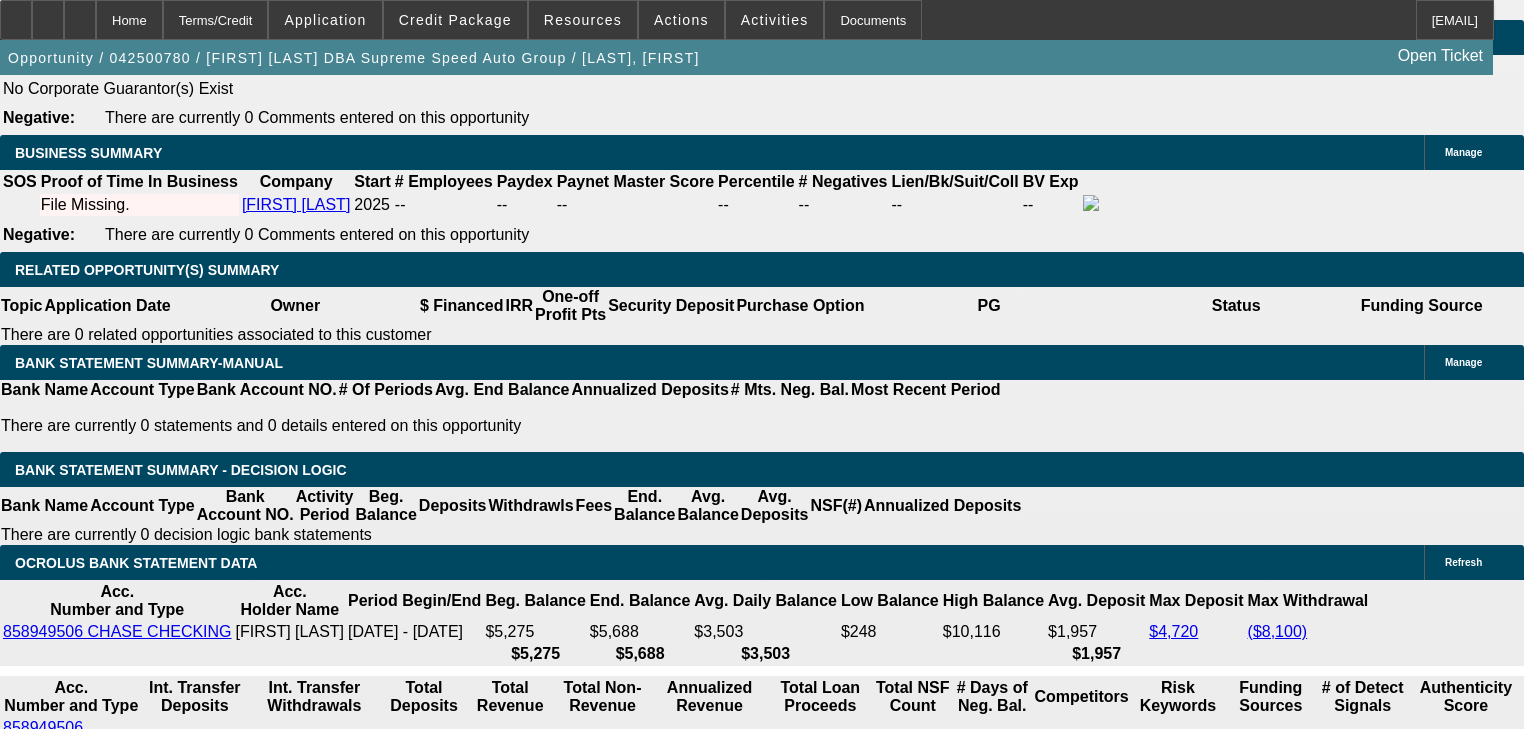 click on "Third Party Vendor" at bounding box center [389, 1806] 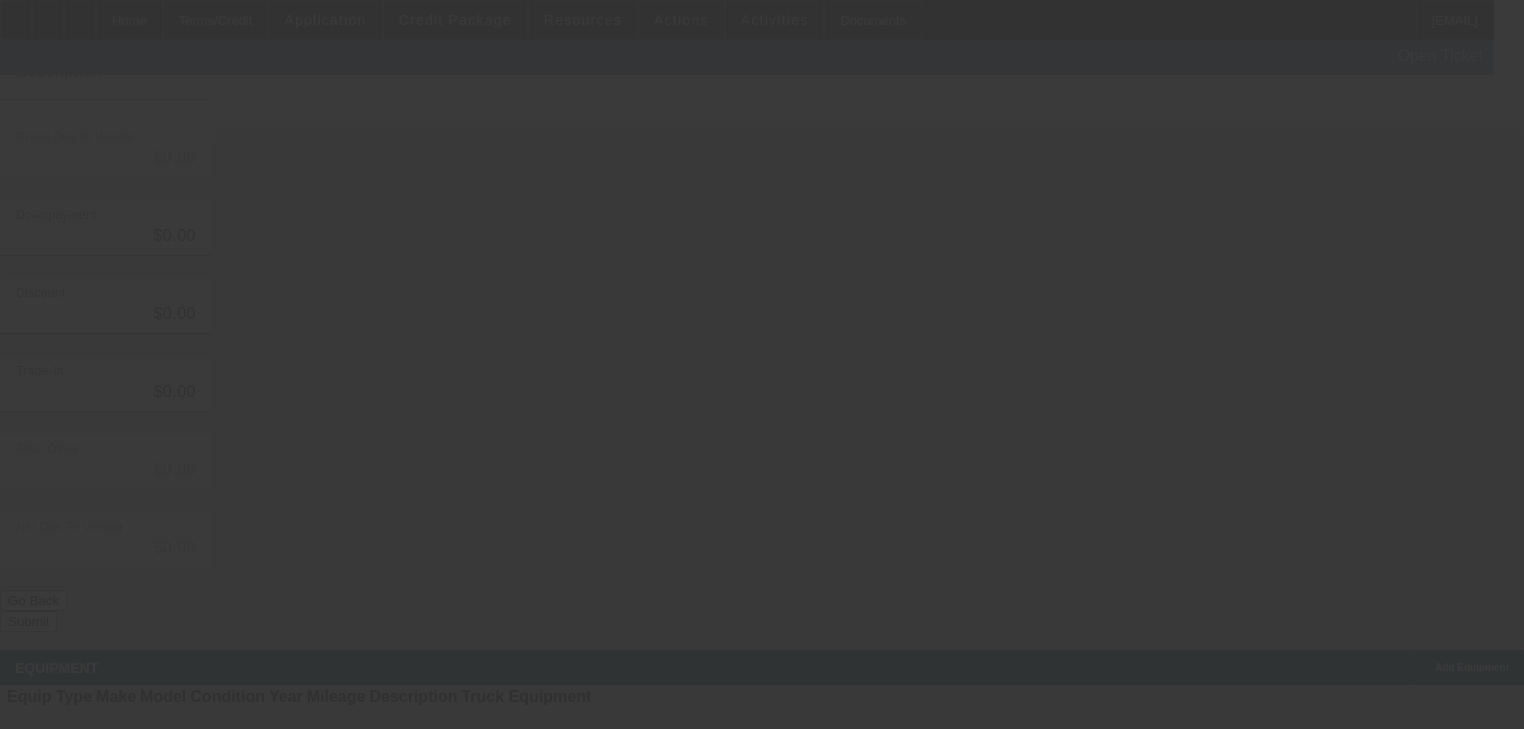 scroll, scrollTop: 0, scrollLeft: 0, axis: both 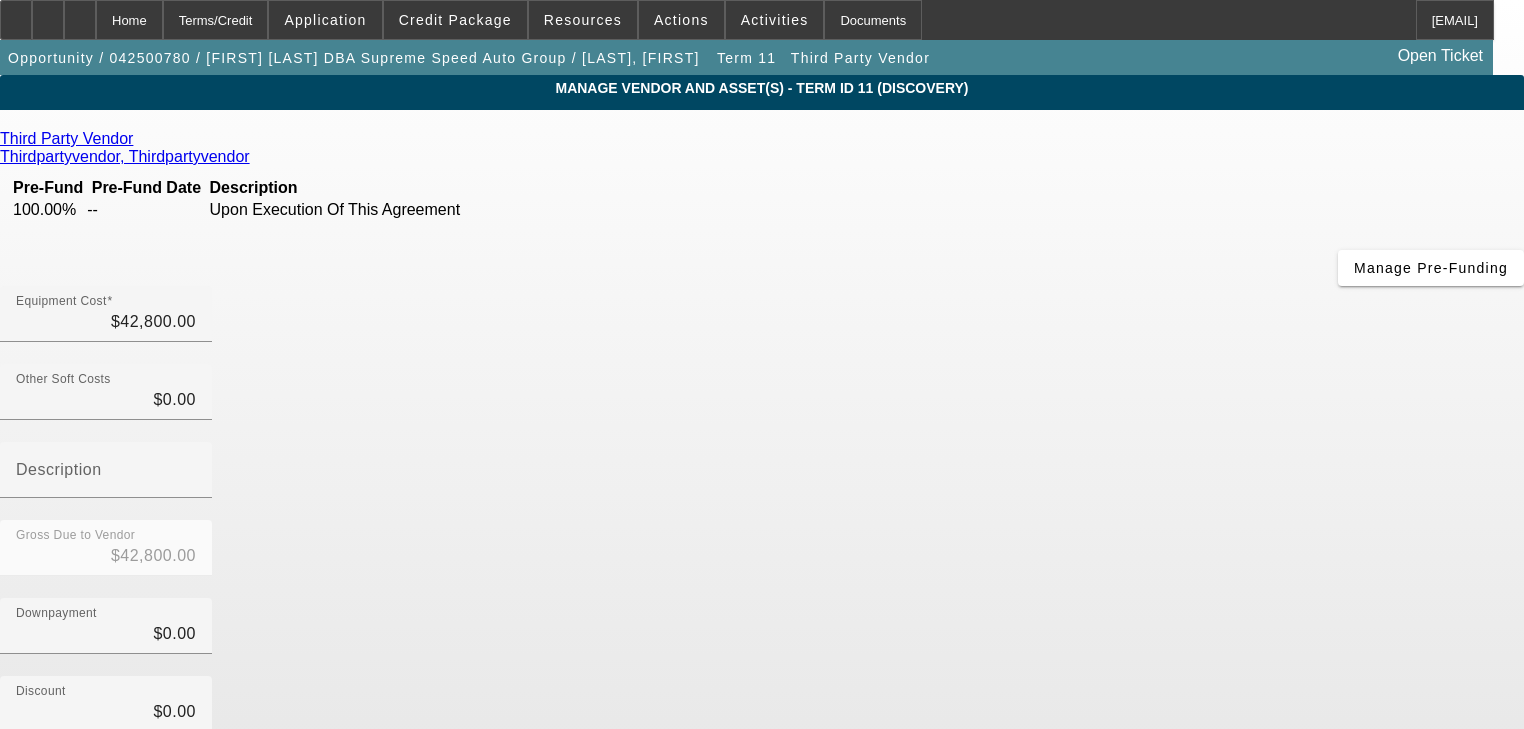 click on "Third Party Vendor" at bounding box center (762, 139) 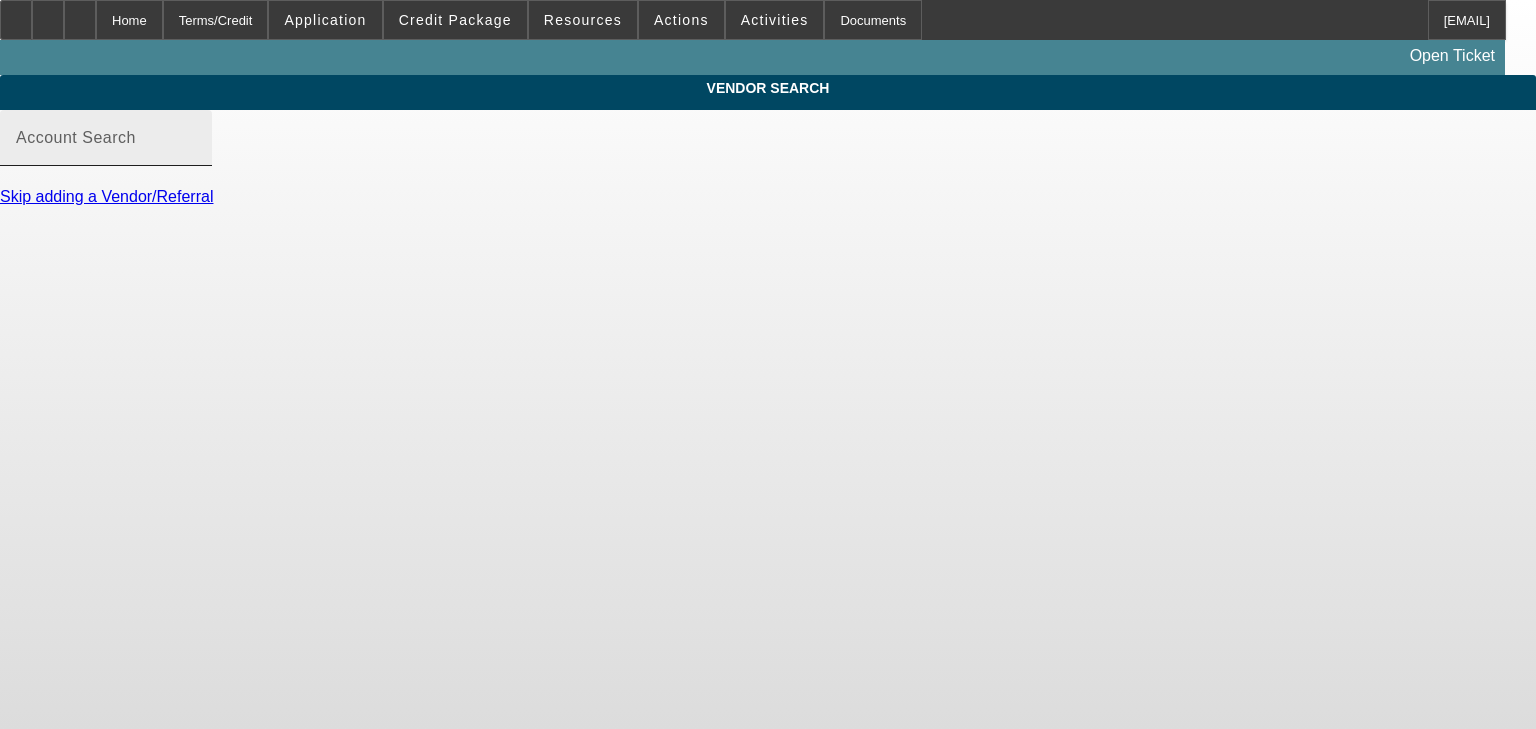 click on "Account Search" at bounding box center [76, 137] 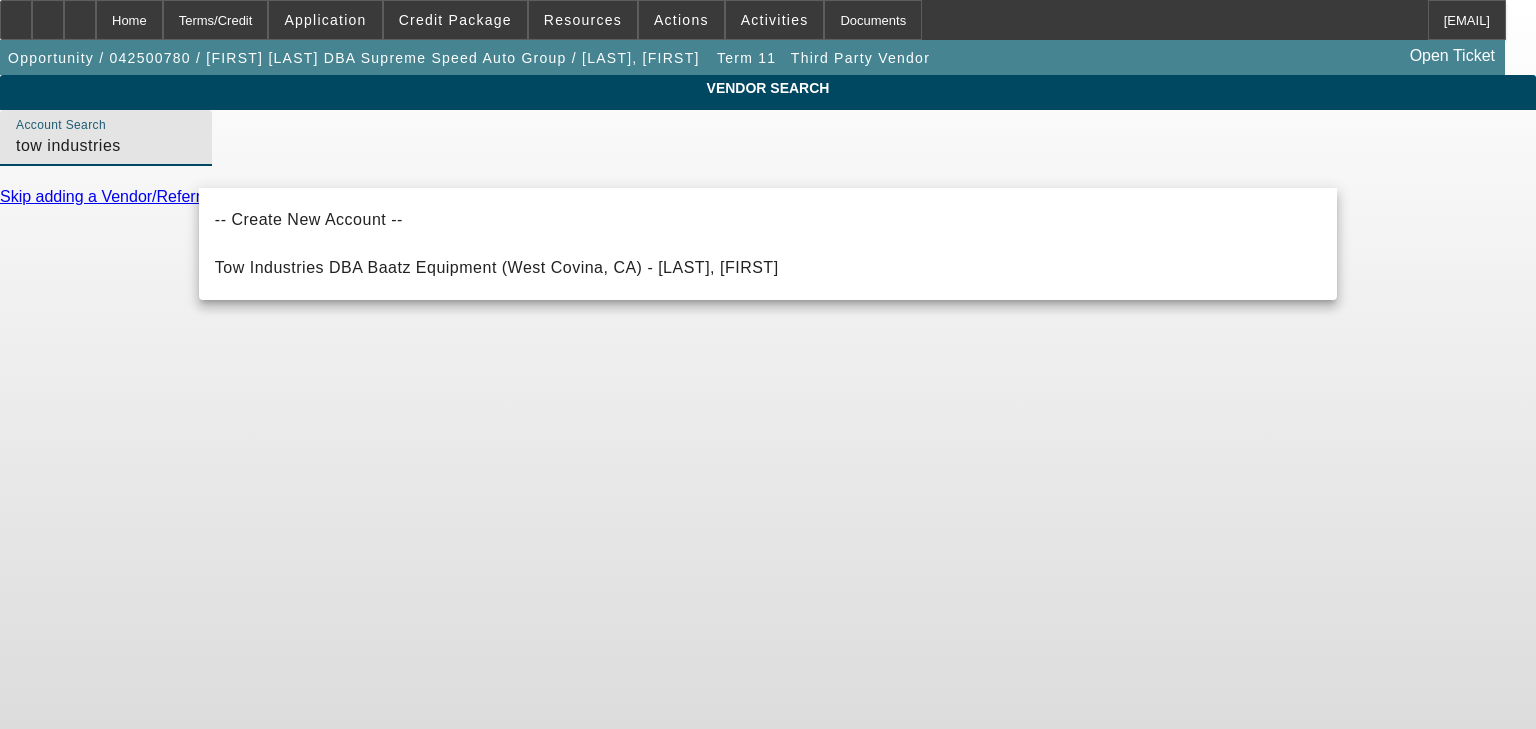 type on "tow industries" 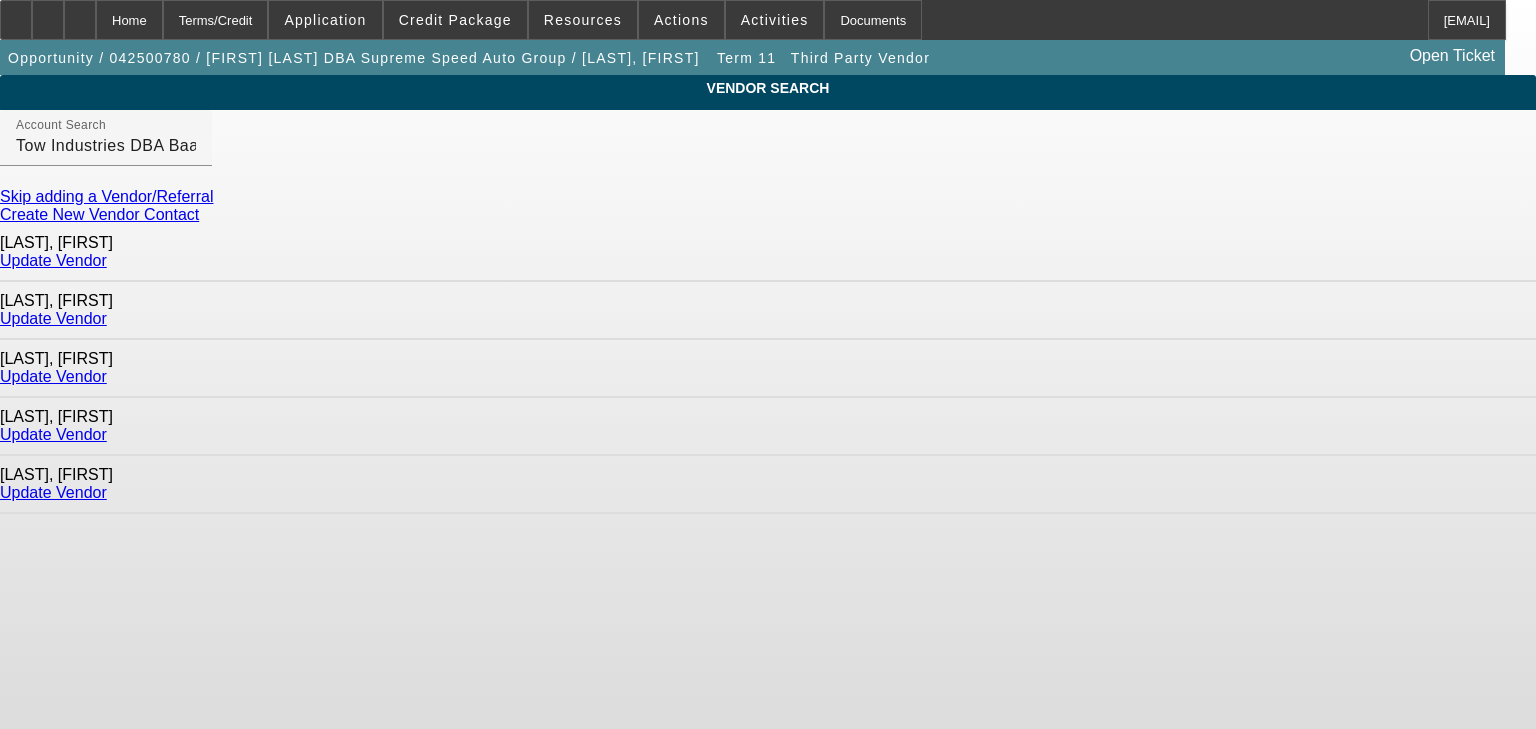 click on "Update Vendor" at bounding box center [53, 260] 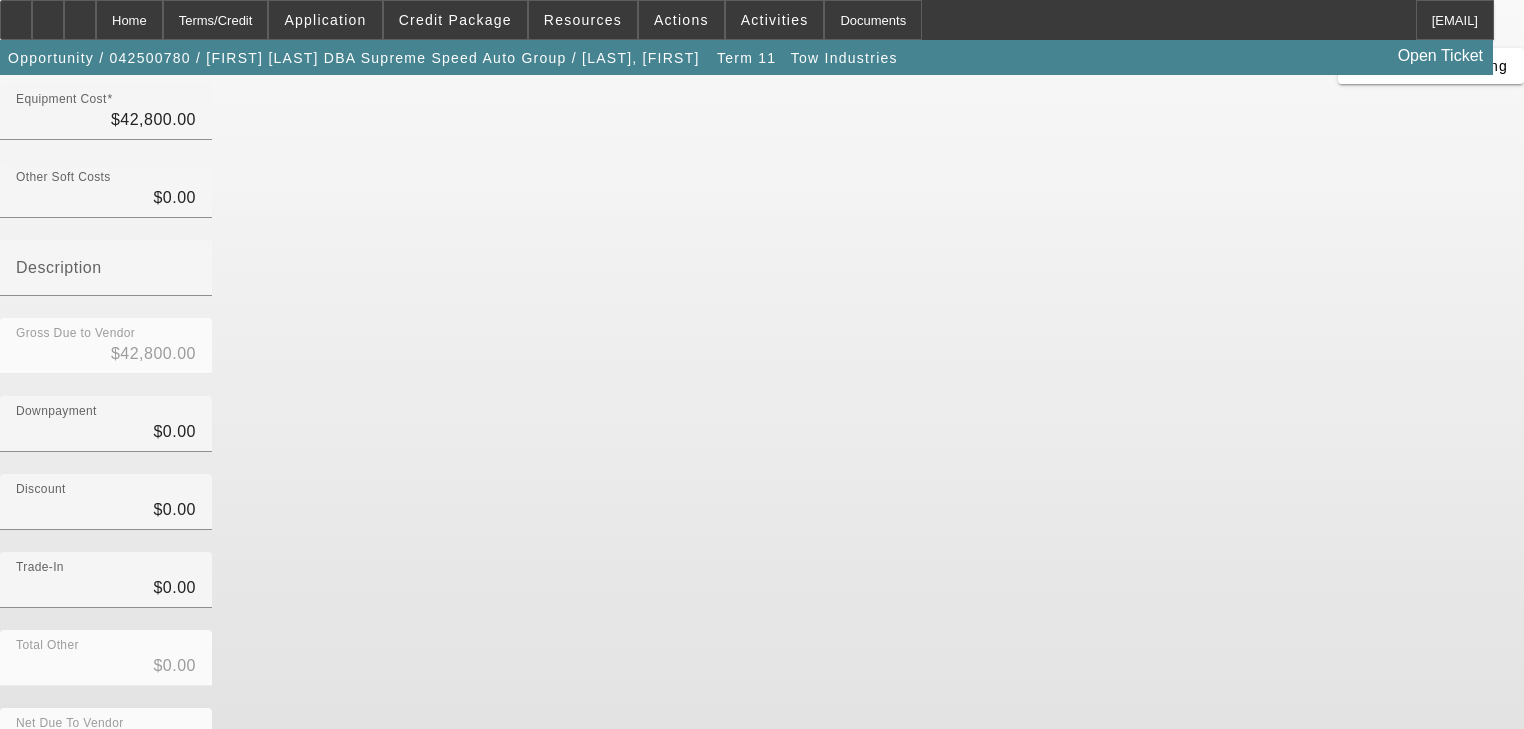 scroll, scrollTop: 204, scrollLeft: 0, axis: vertical 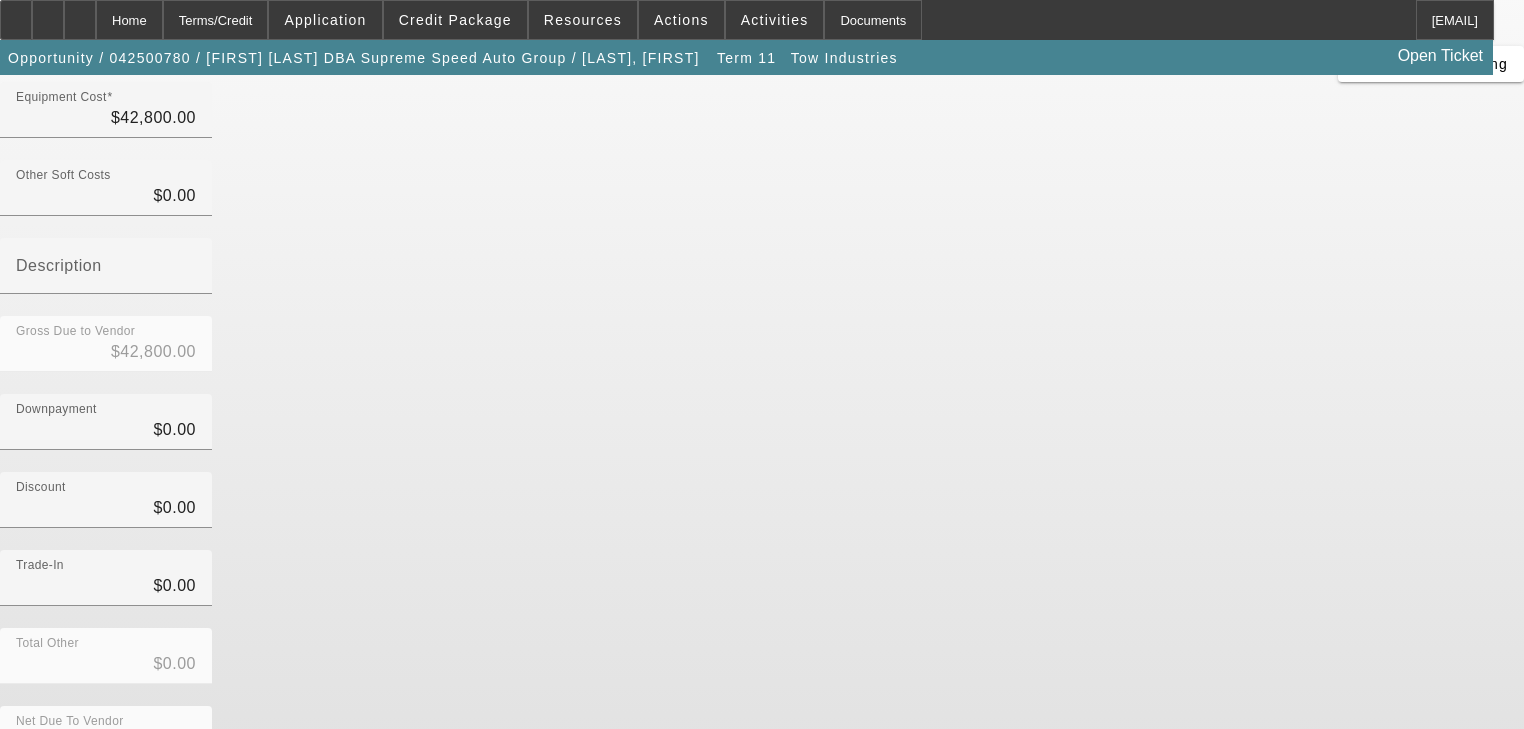 click on "Submit" at bounding box center (28, 815) 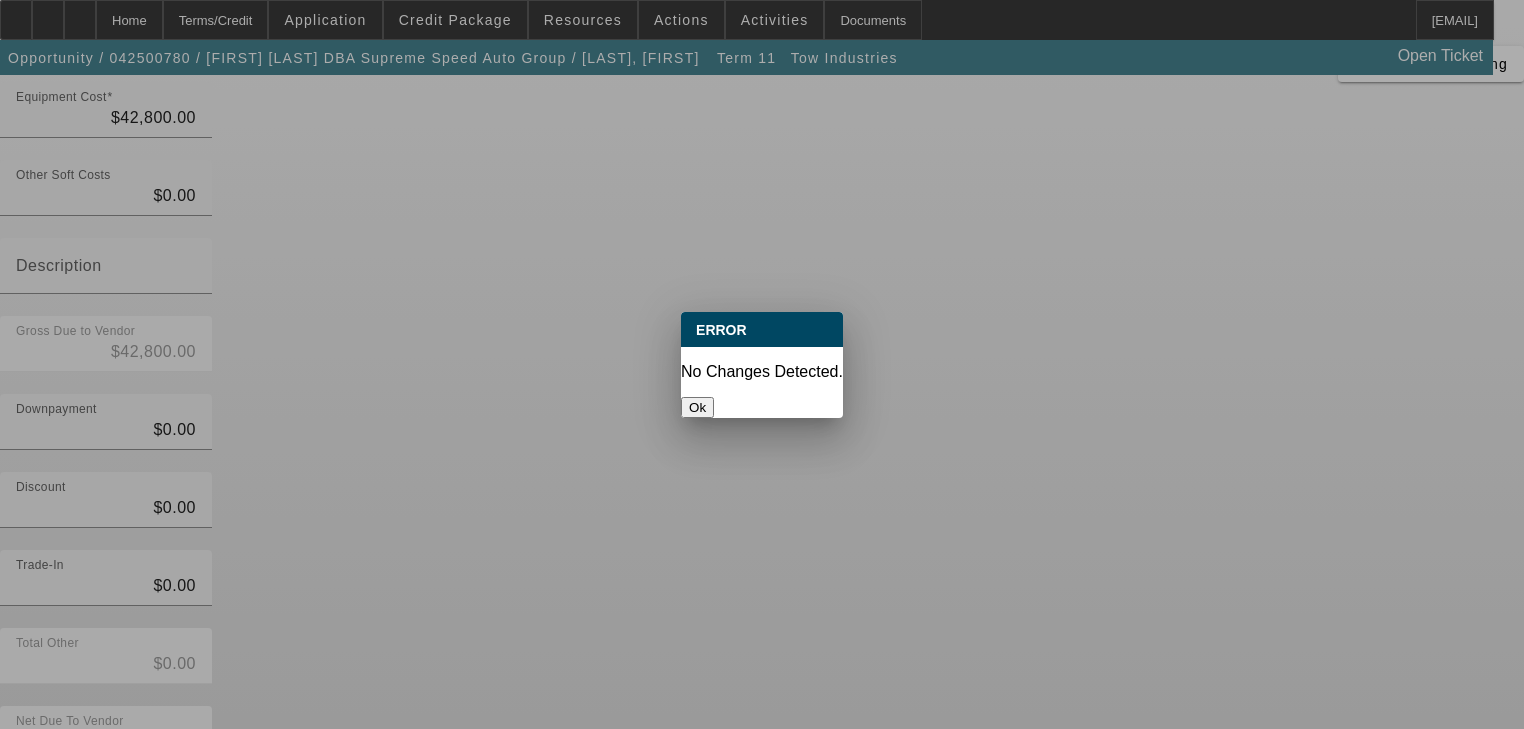 click on "Ok" at bounding box center [697, 407] 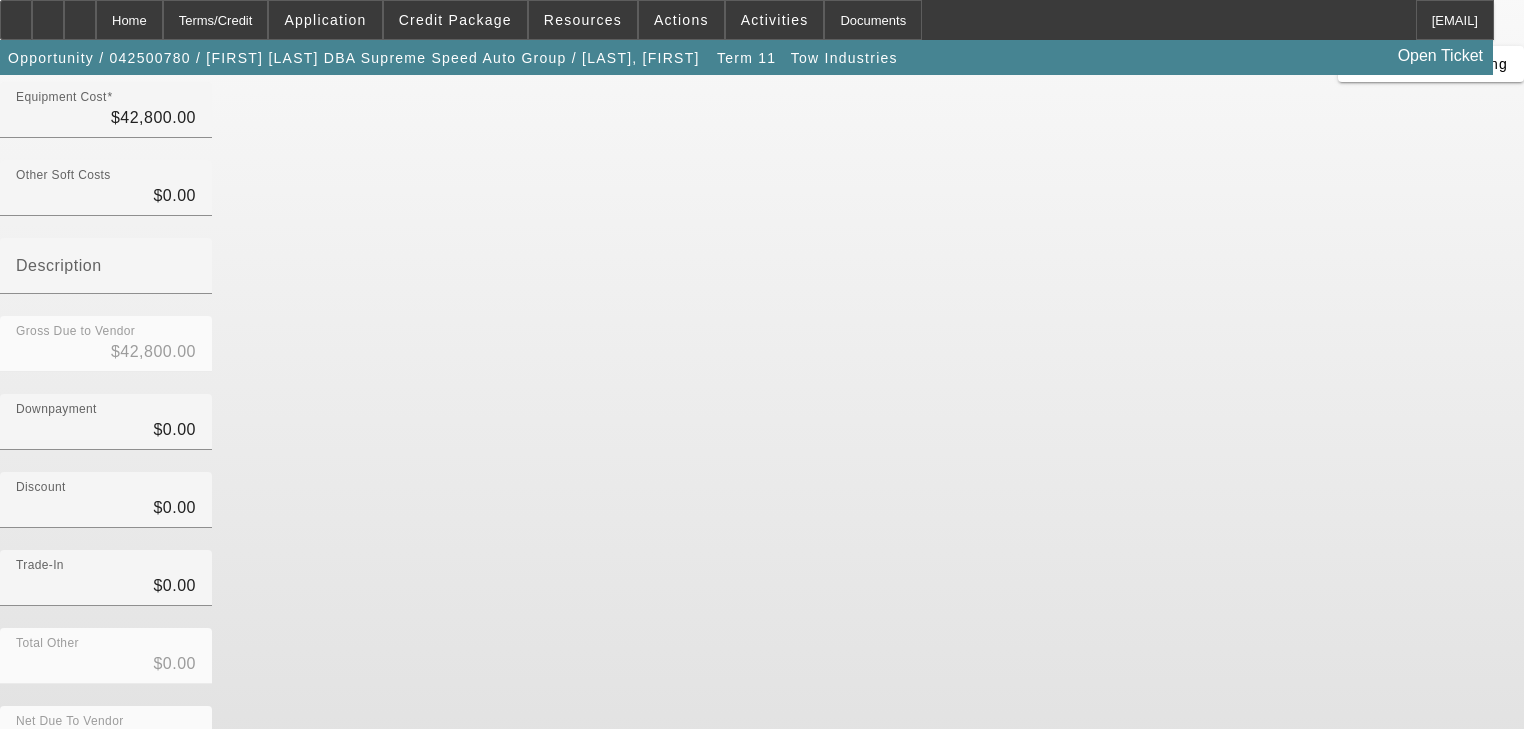 scroll, scrollTop: 0, scrollLeft: 0, axis: both 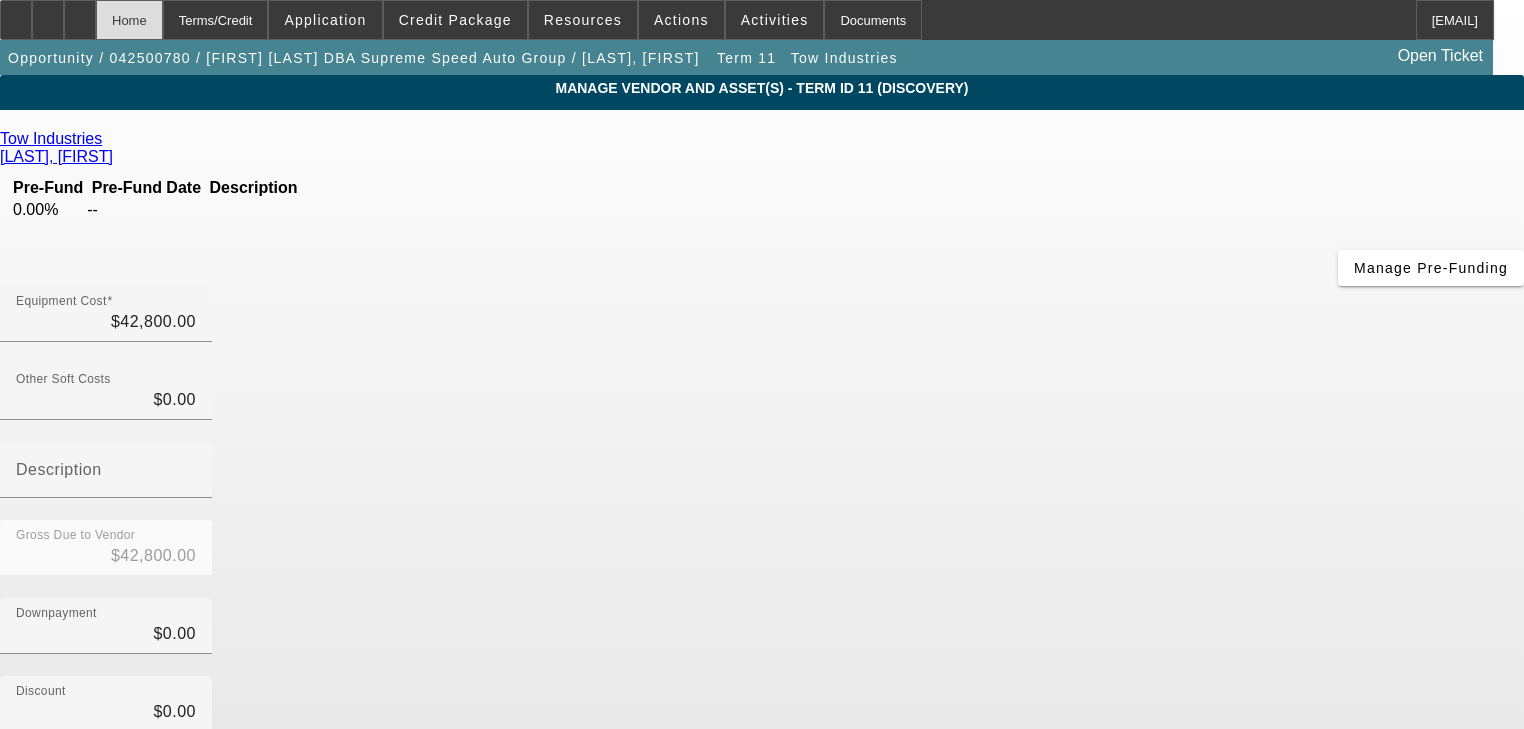 click on "Home" at bounding box center [129, 20] 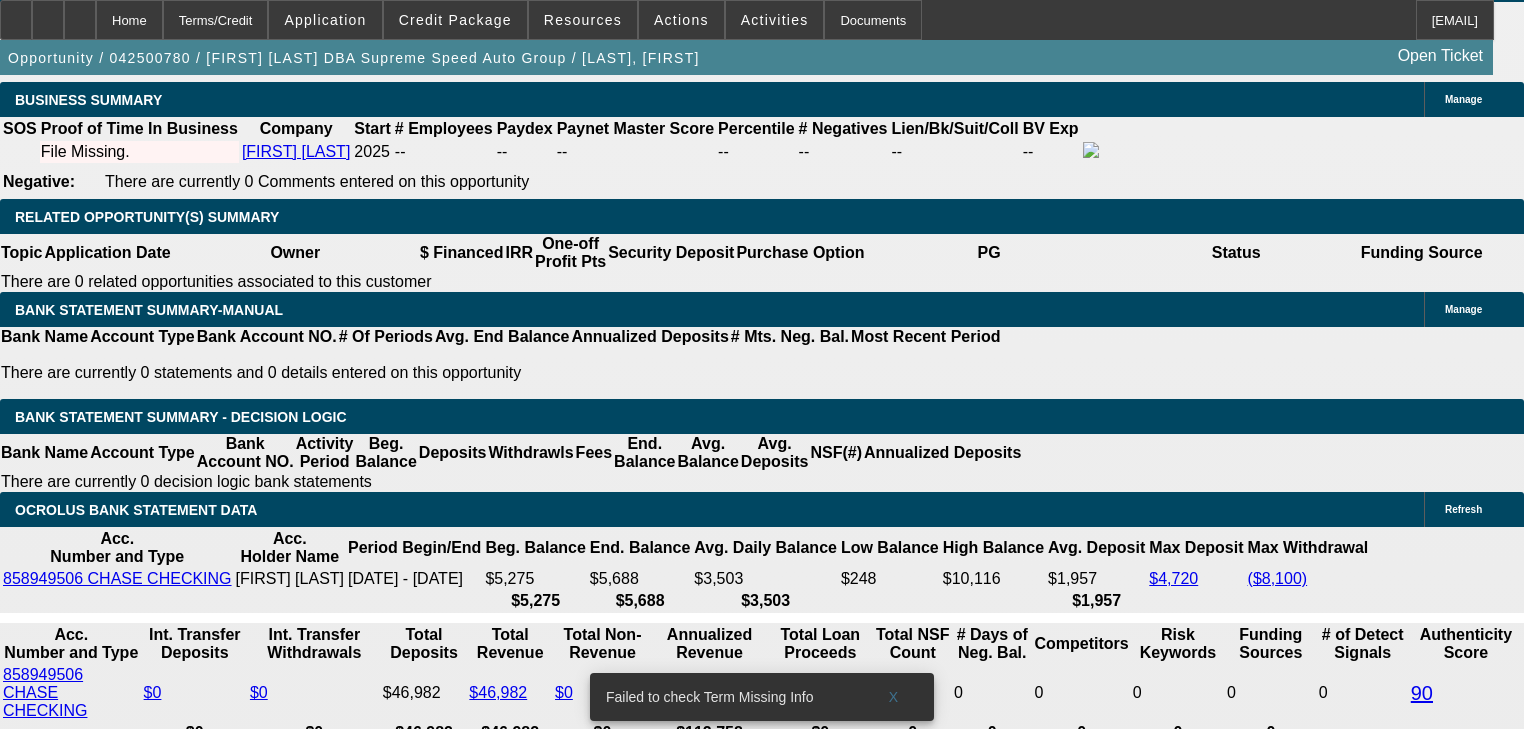 scroll, scrollTop: 3360, scrollLeft: 0, axis: vertical 